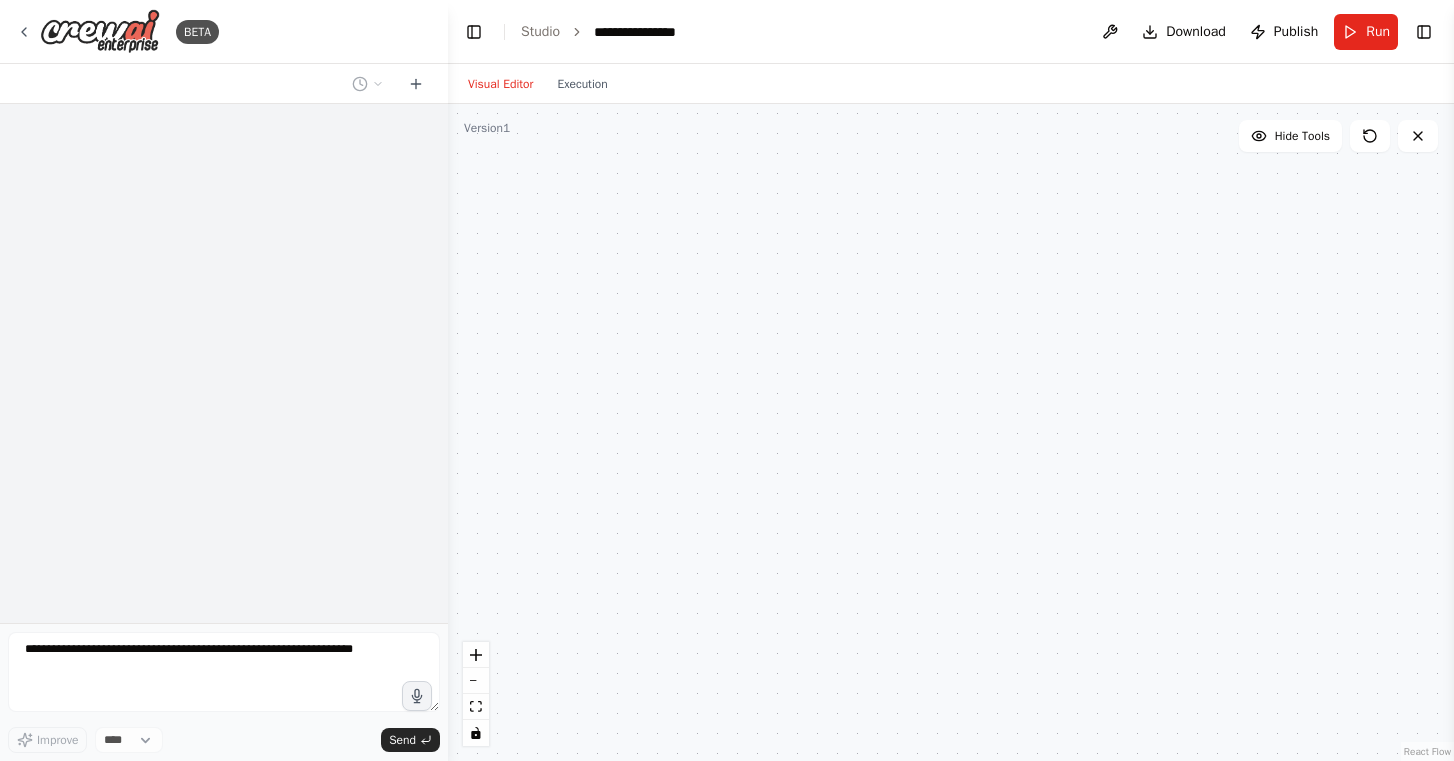 scroll, scrollTop: 0, scrollLeft: 0, axis: both 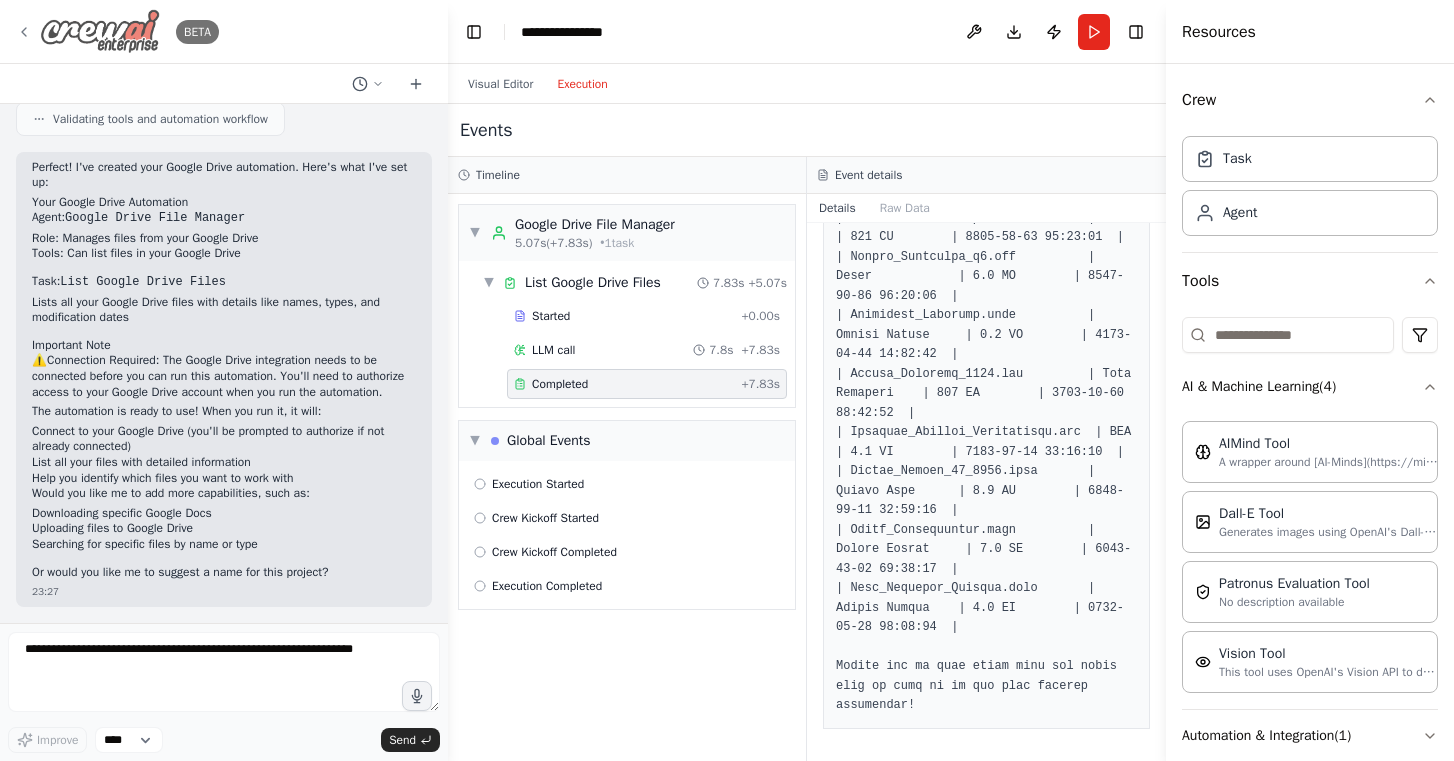 click 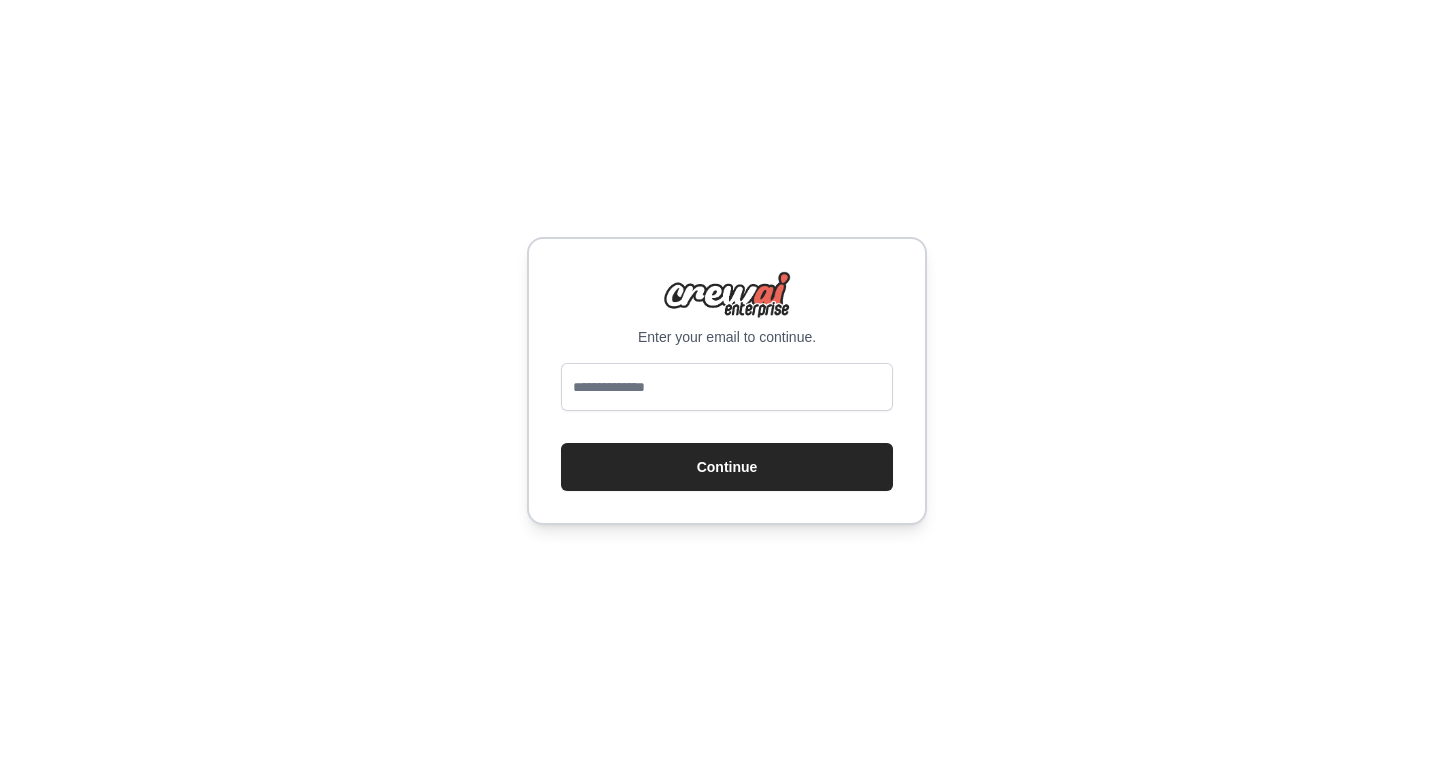 scroll, scrollTop: 0, scrollLeft: 0, axis: both 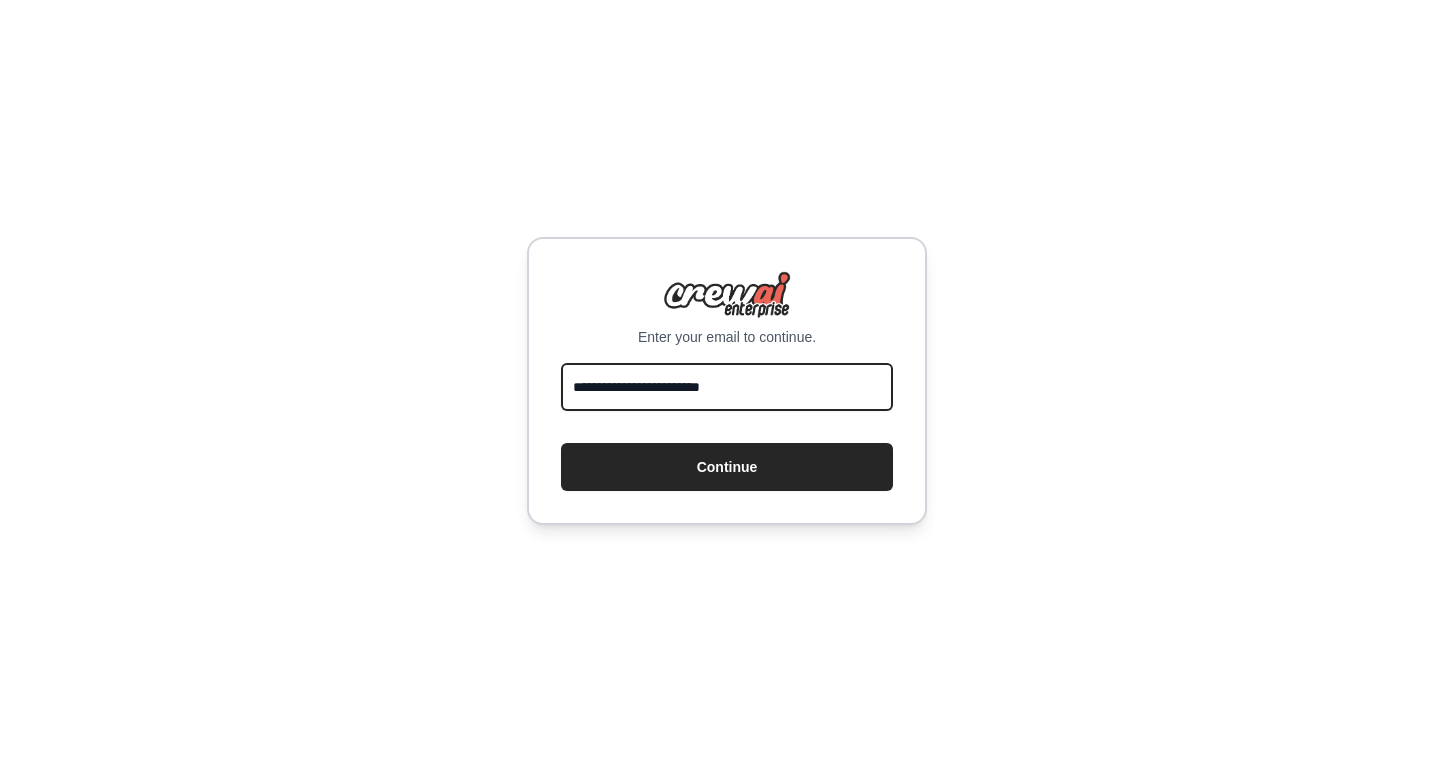 type on "**********" 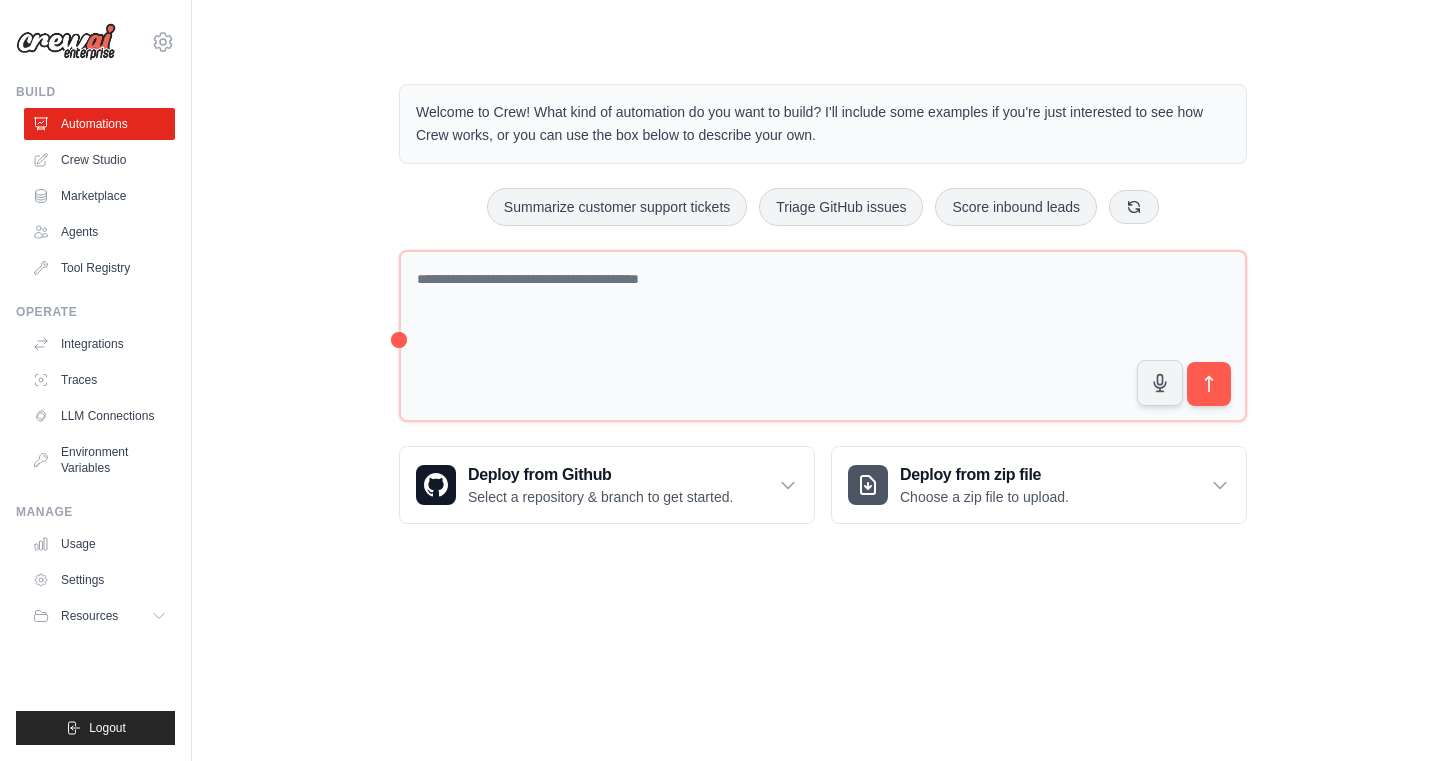 scroll, scrollTop: 0, scrollLeft: 0, axis: both 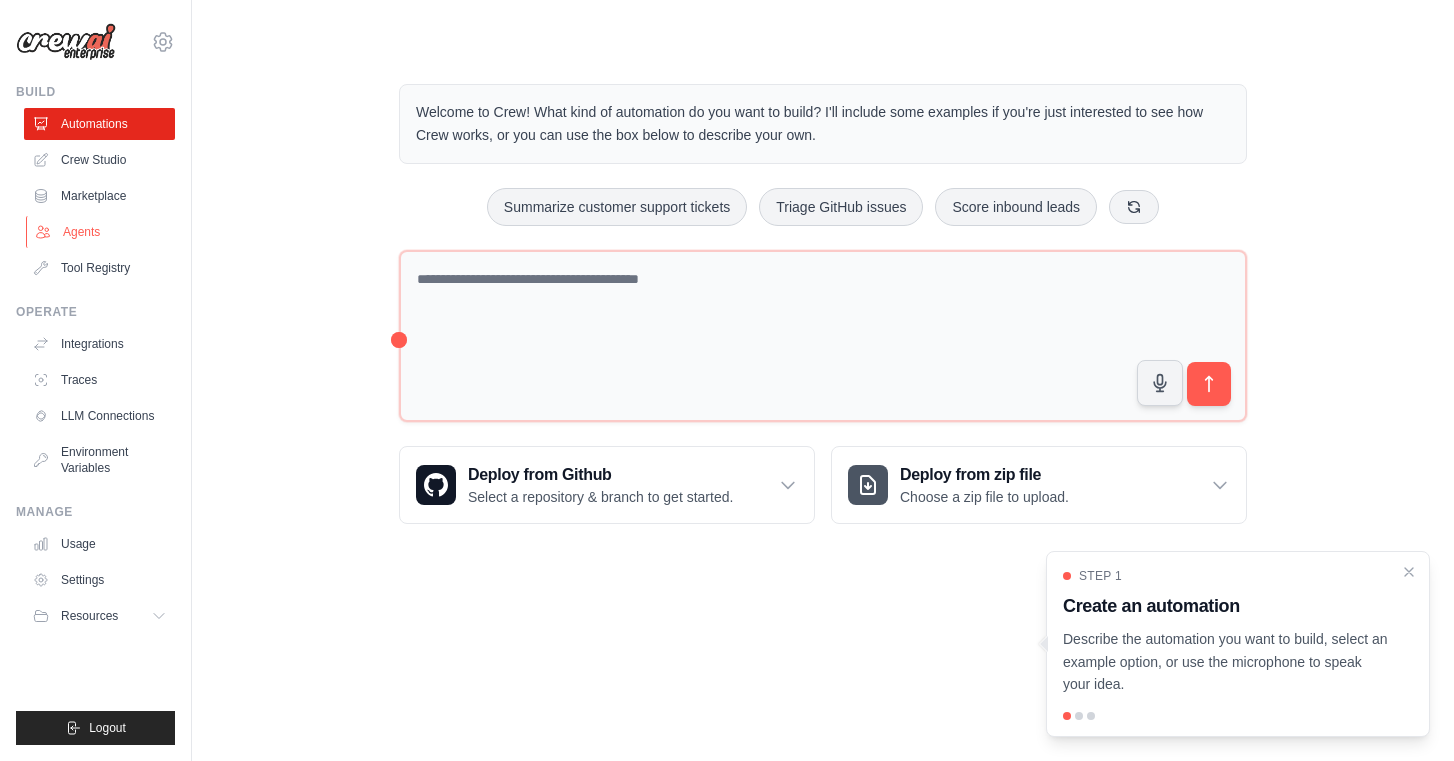 click on "Agents" at bounding box center [101, 232] 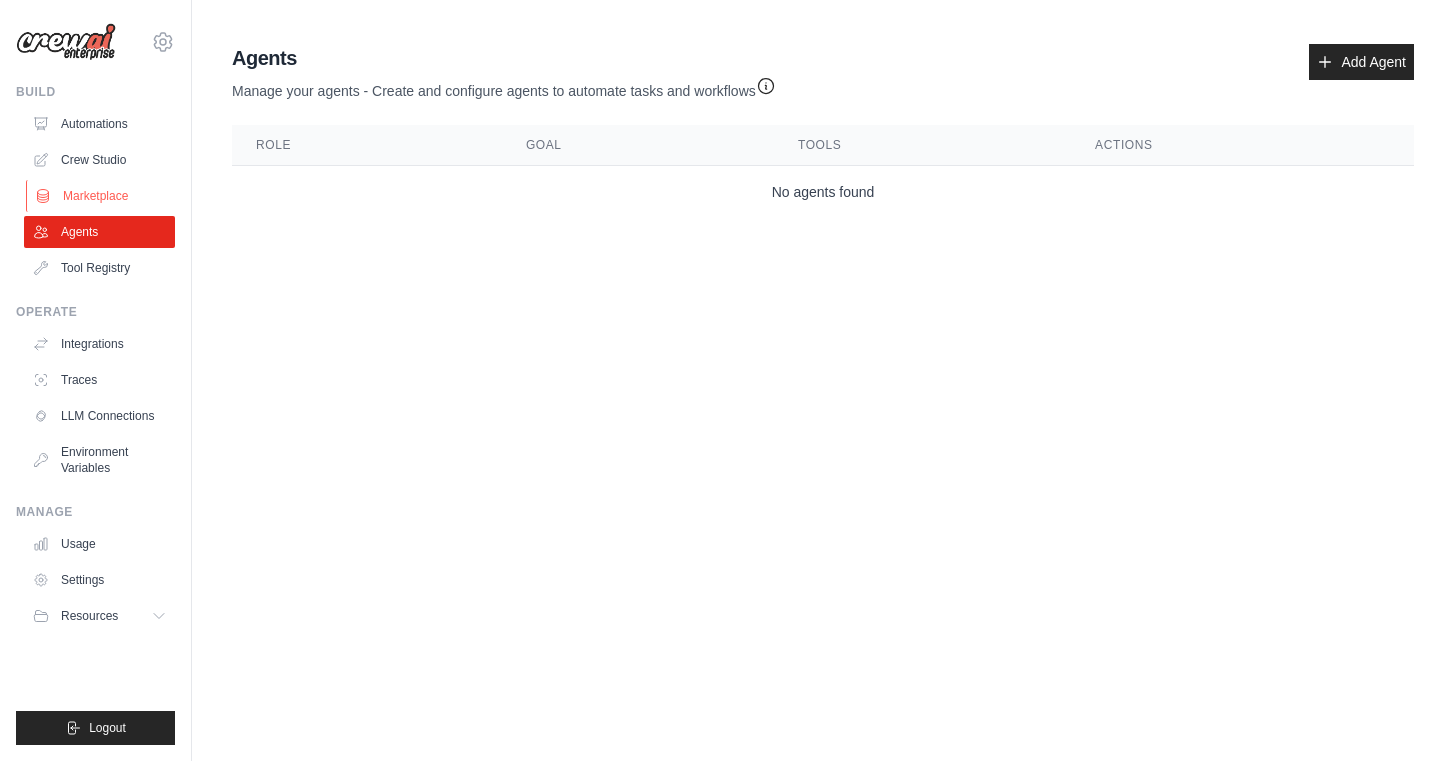 click on "Marketplace" at bounding box center (101, 196) 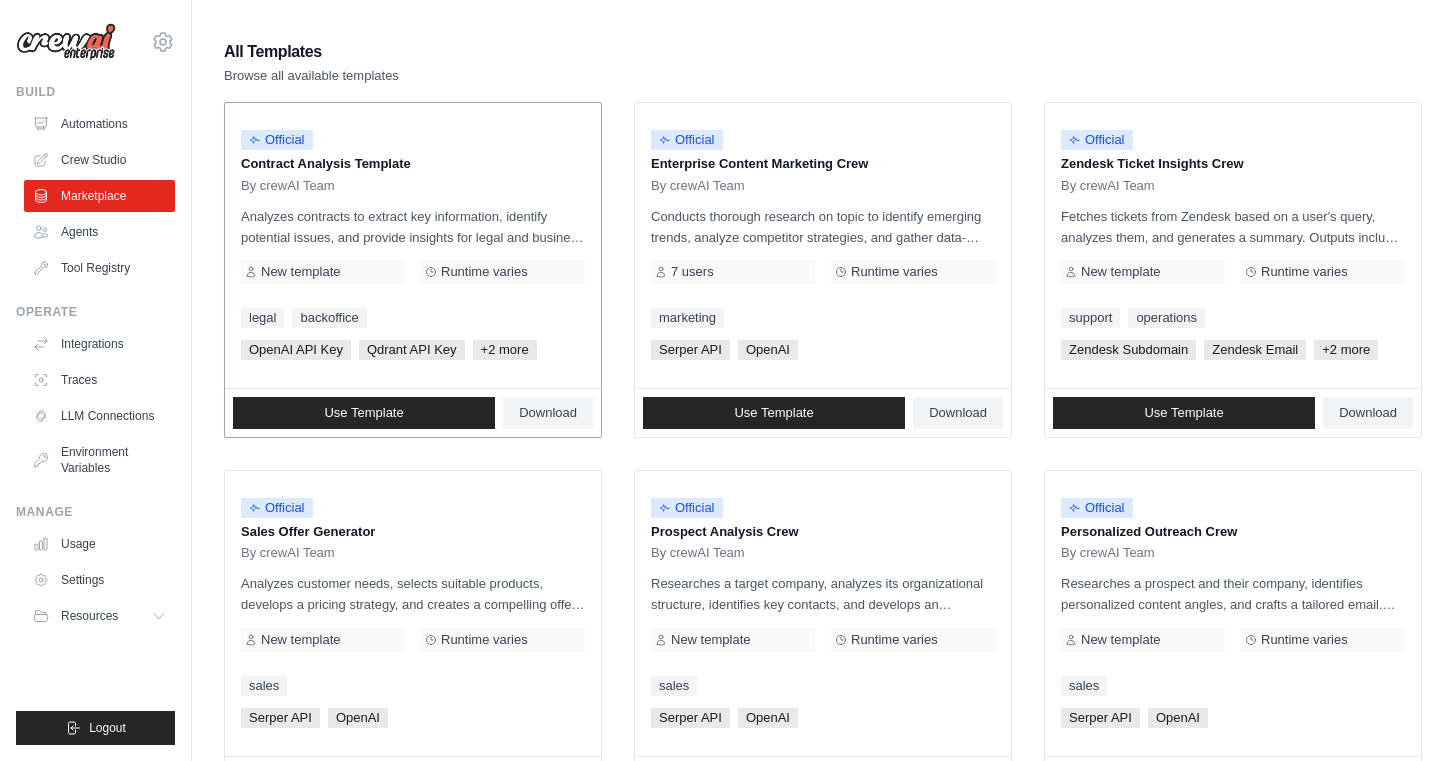 scroll, scrollTop: 189, scrollLeft: 0, axis: vertical 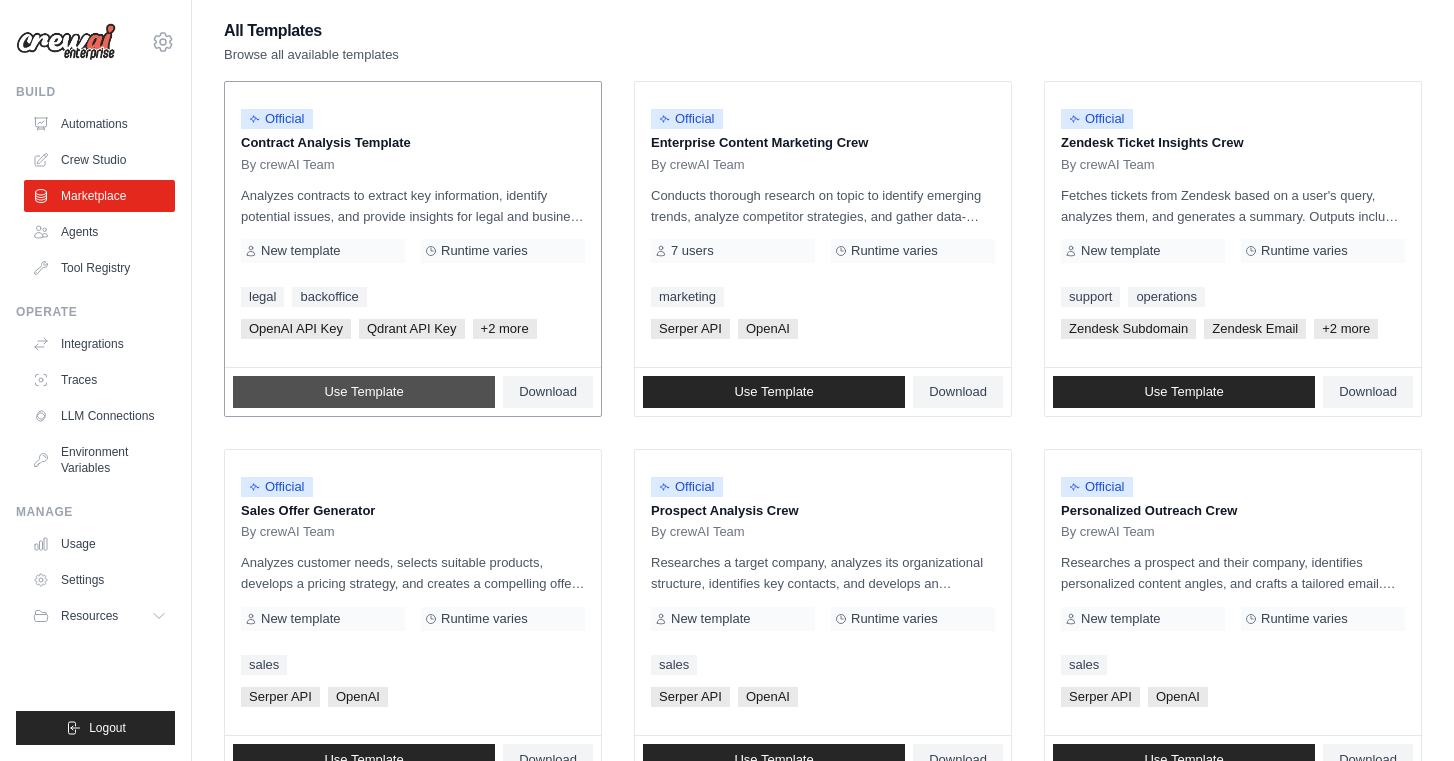 click on "Use Template" at bounding box center (363, 392) 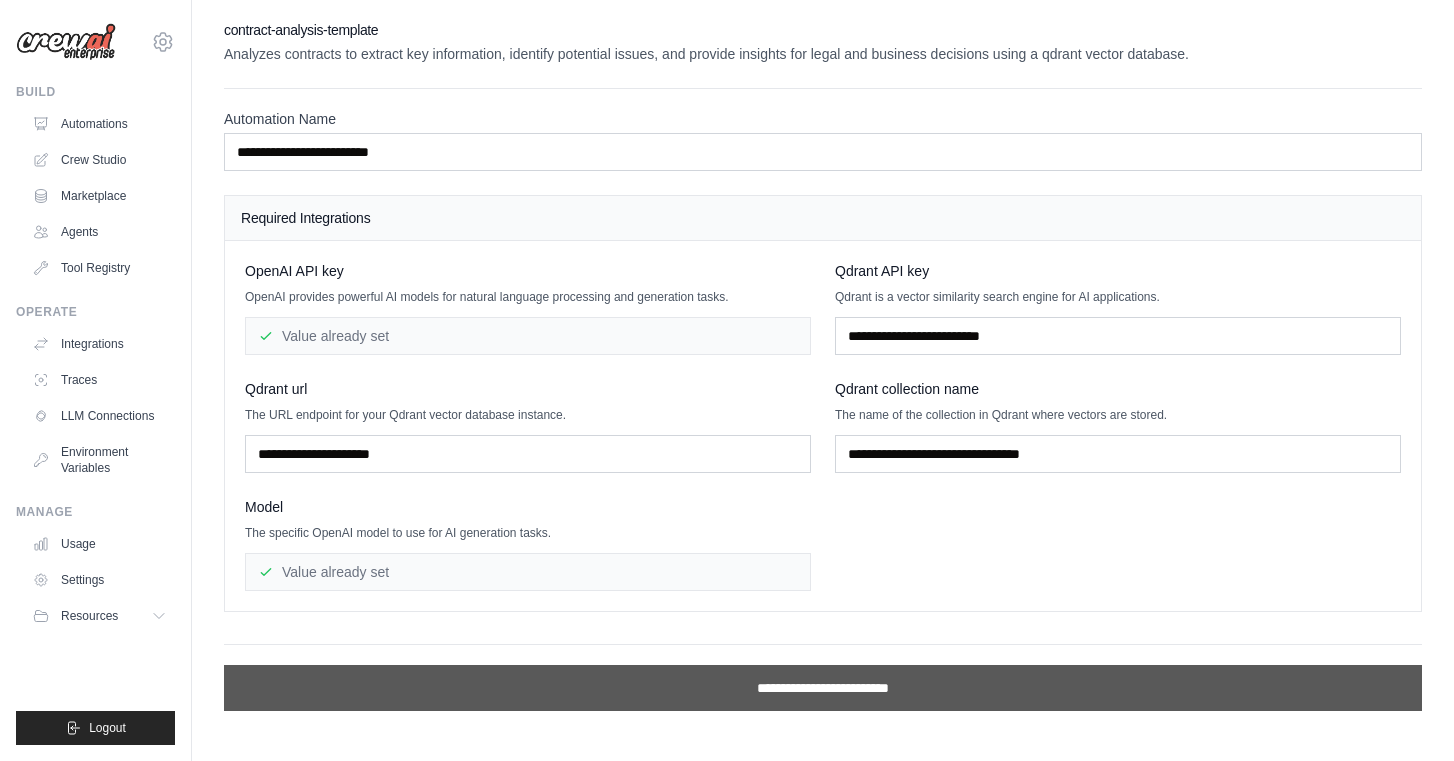 click on "**********" at bounding box center [823, 688] 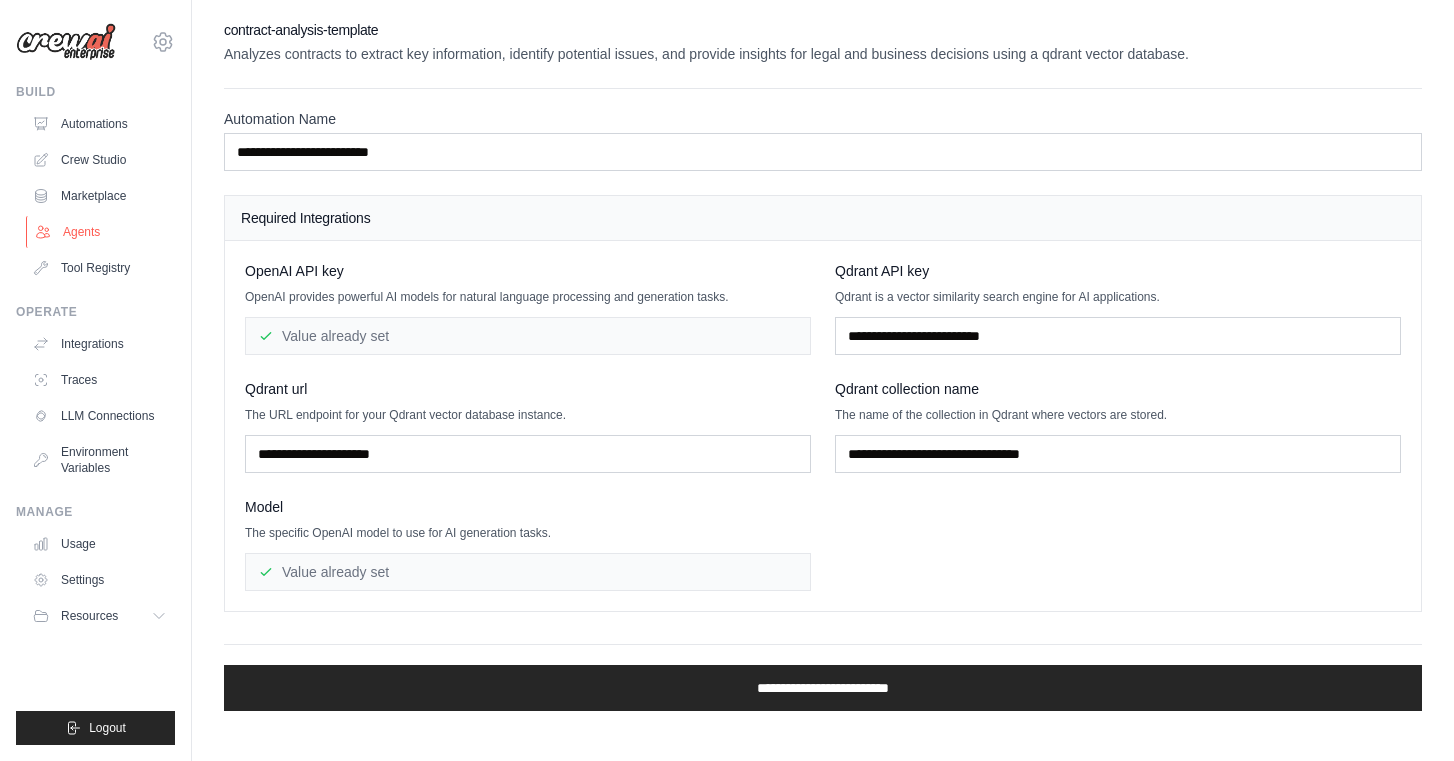 click on "Agents" at bounding box center (101, 232) 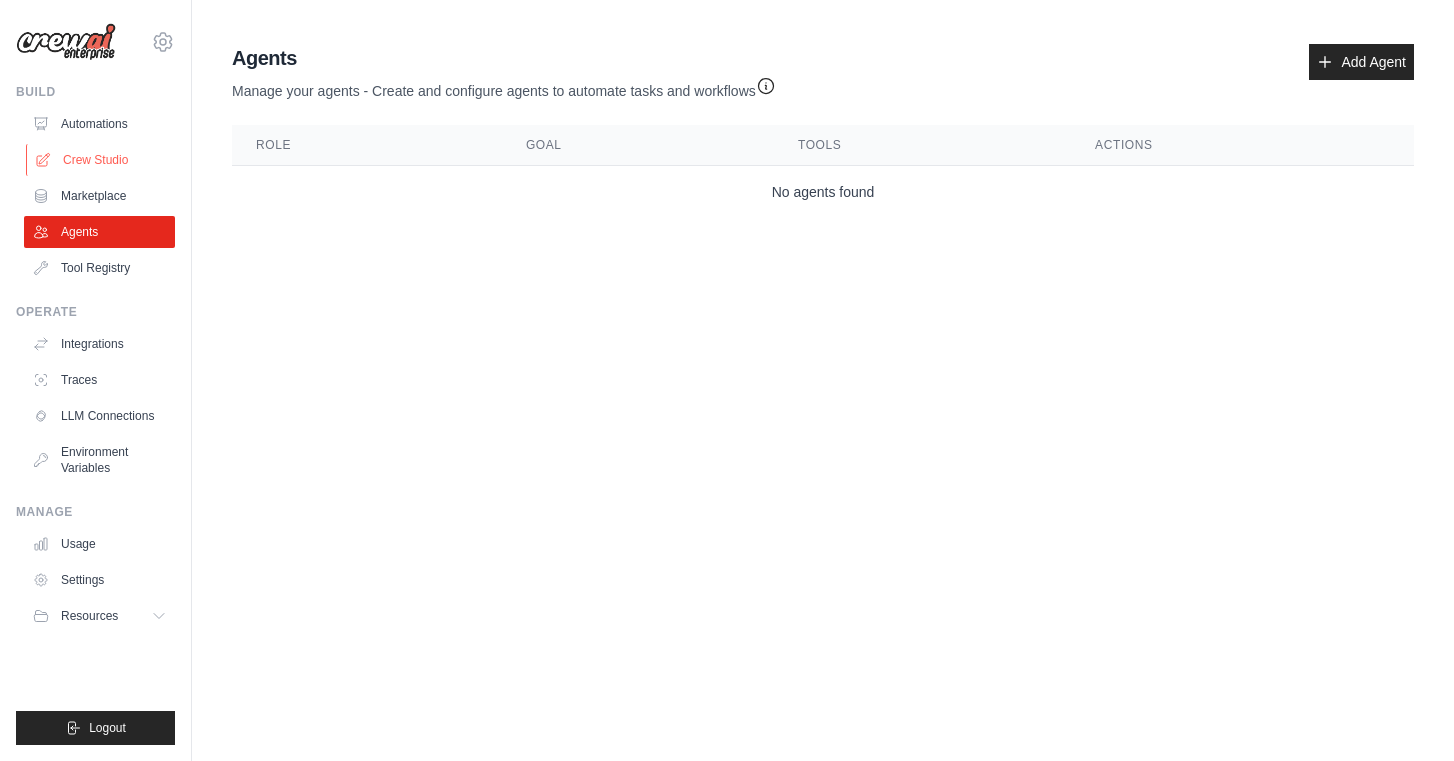 click on "Crew Studio" at bounding box center (101, 160) 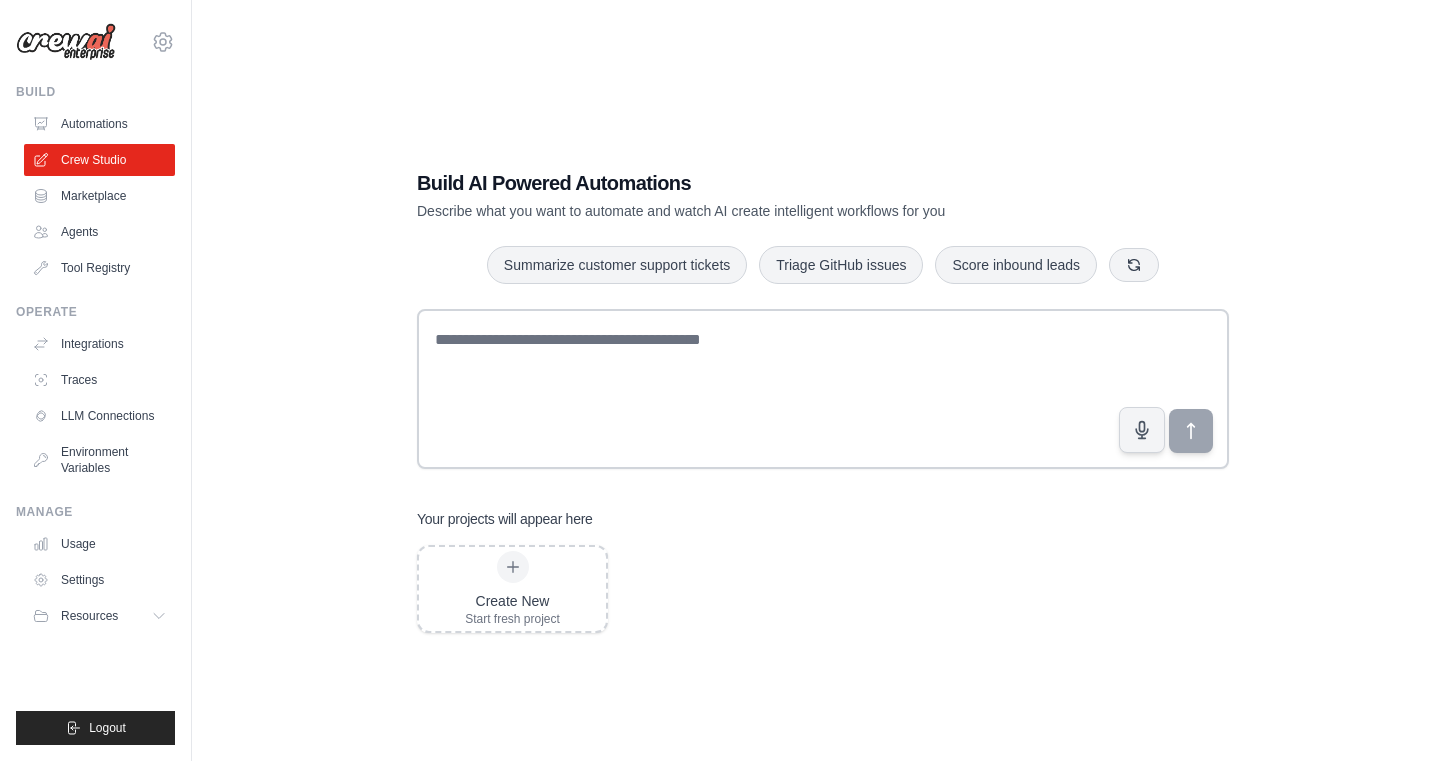 scroll, scrollTop: 0, scrollLeft: 0, axis: both 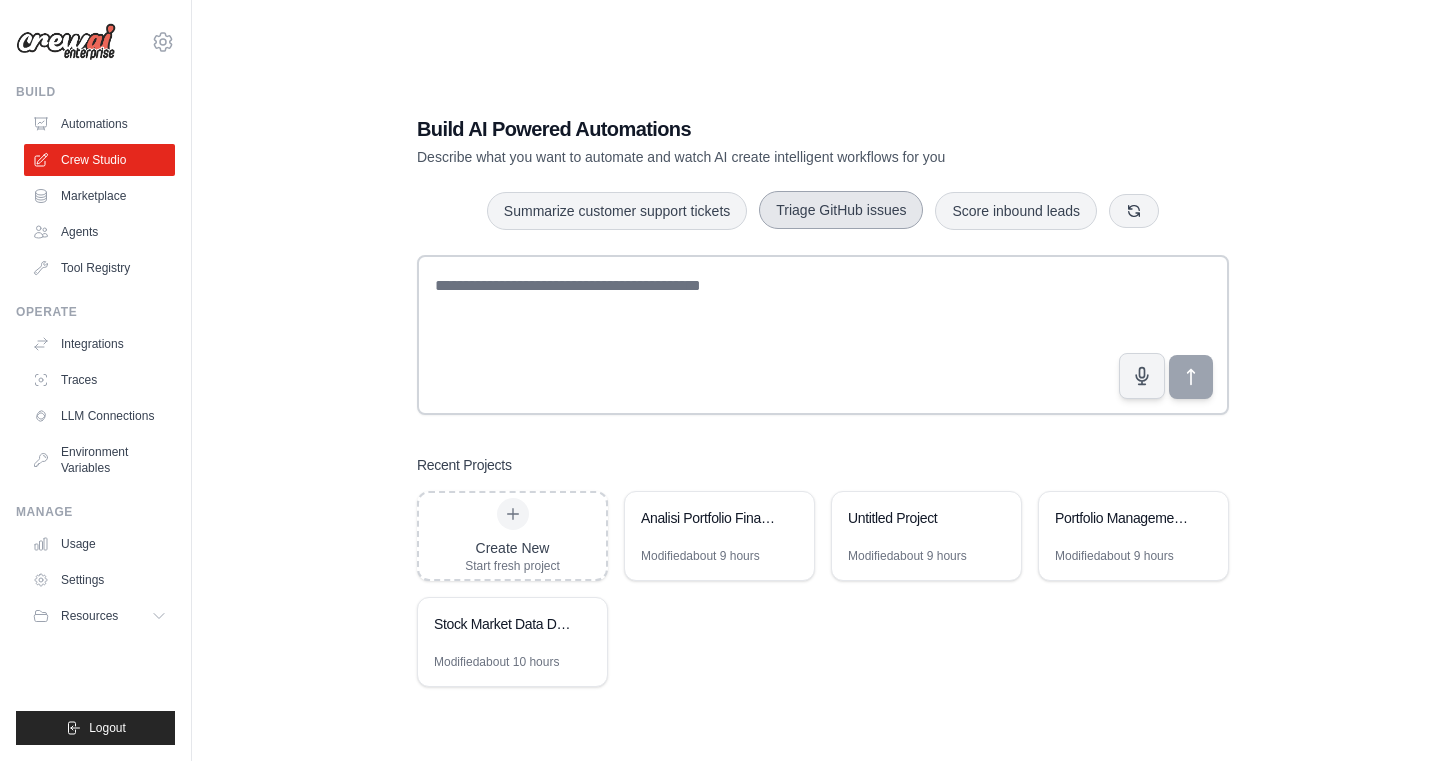click on "Triage GitHub issues" at bounding box center (841, 210) 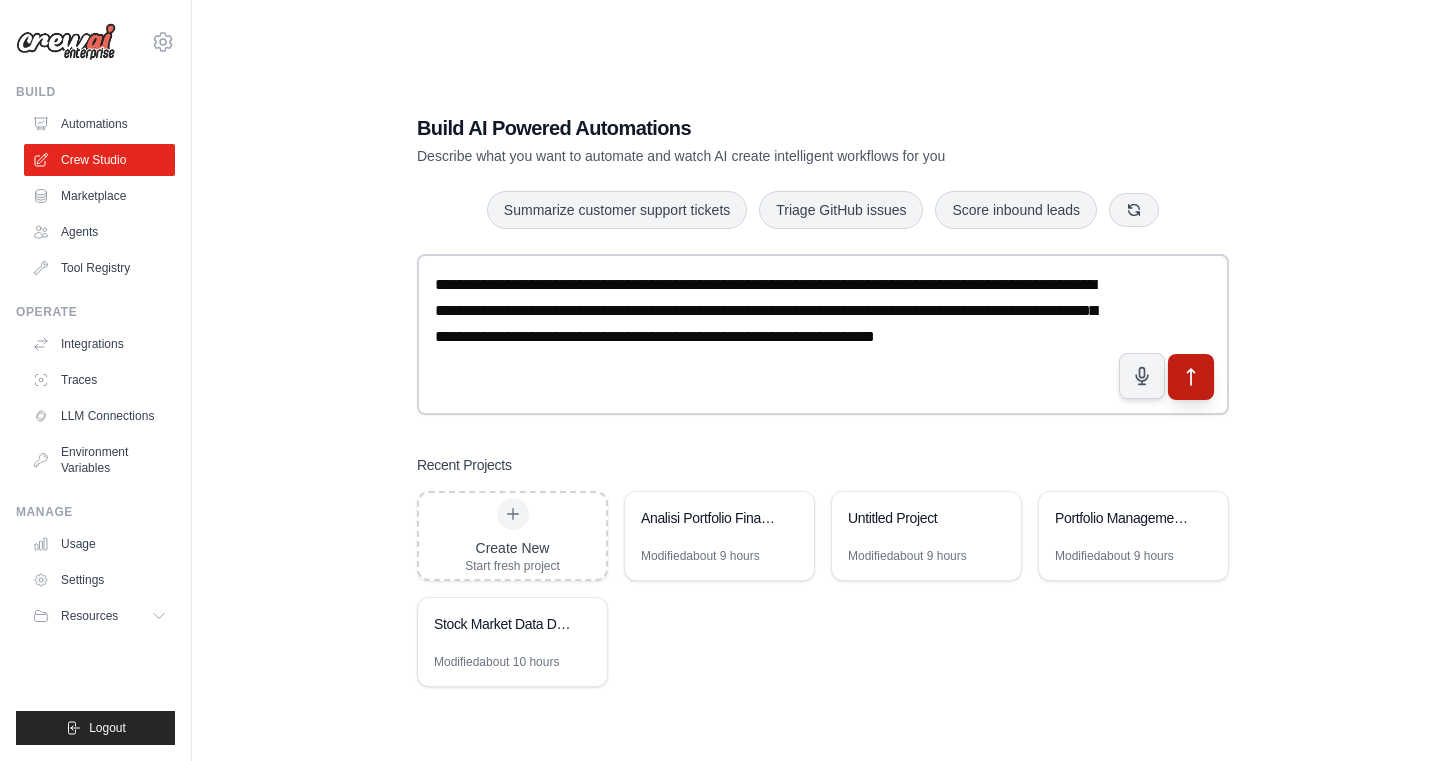 click at bounding box center [1191, 376] 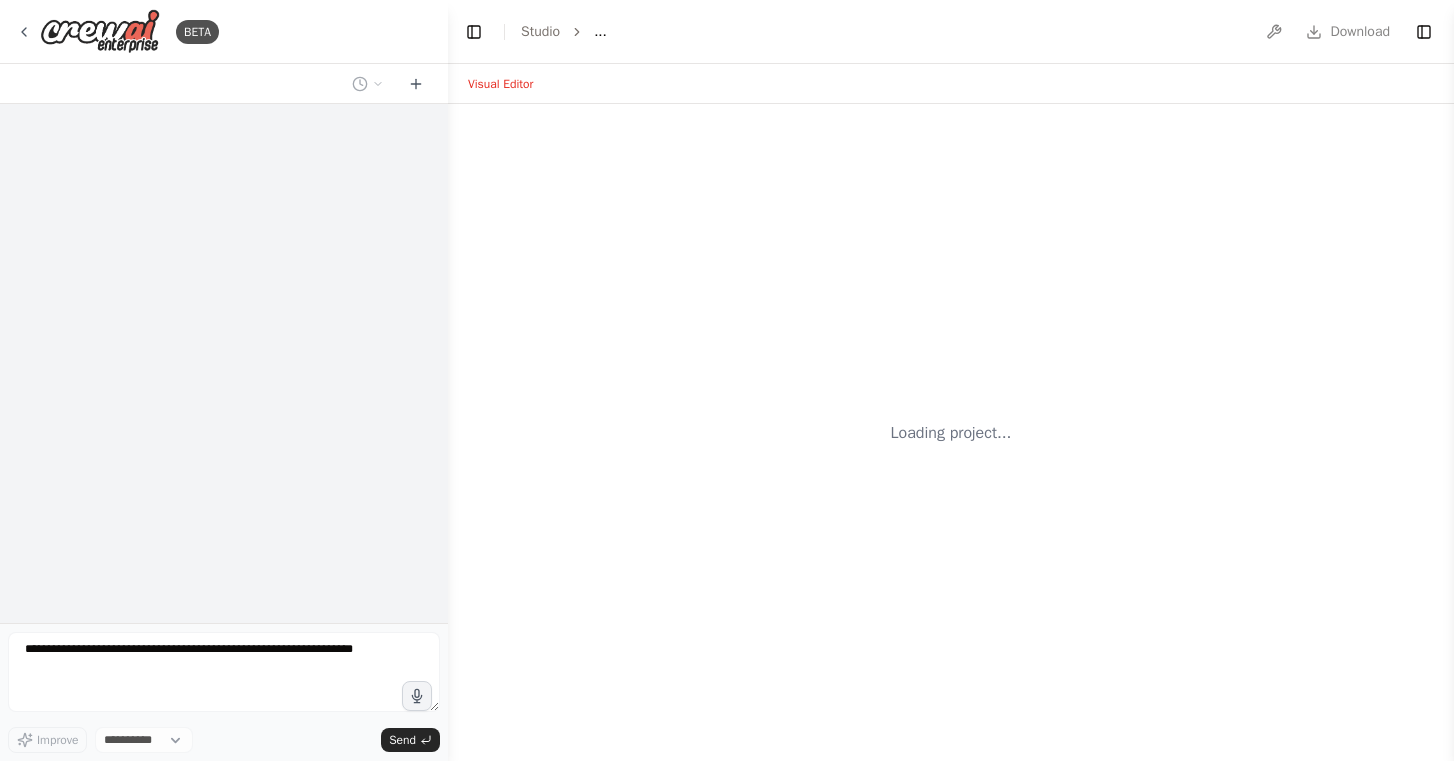 scroll, scrollTop: 0, scrollLeft: 0, axis: both 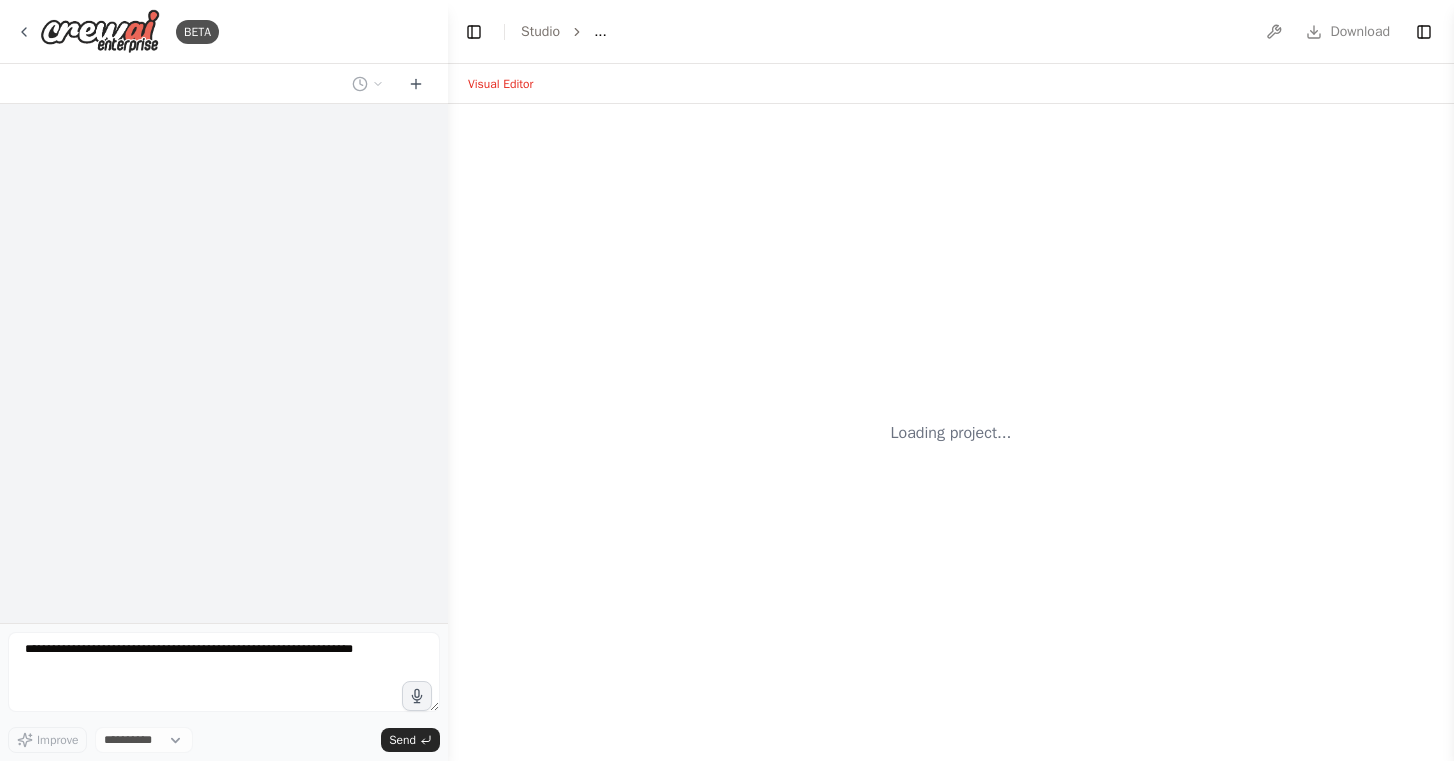 select on "****" 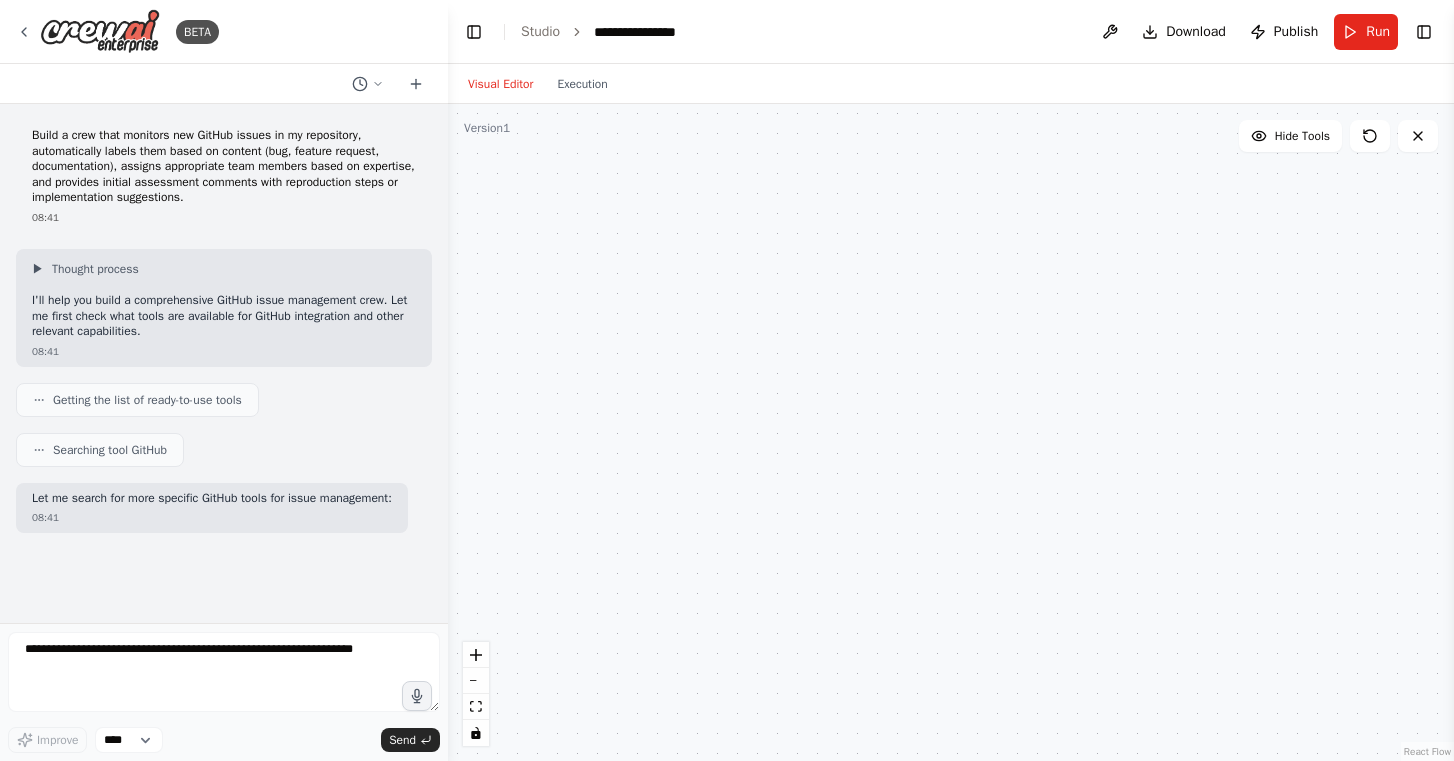 scroll, scrollTop: 37, scrollLeft: 0, axis: vertical 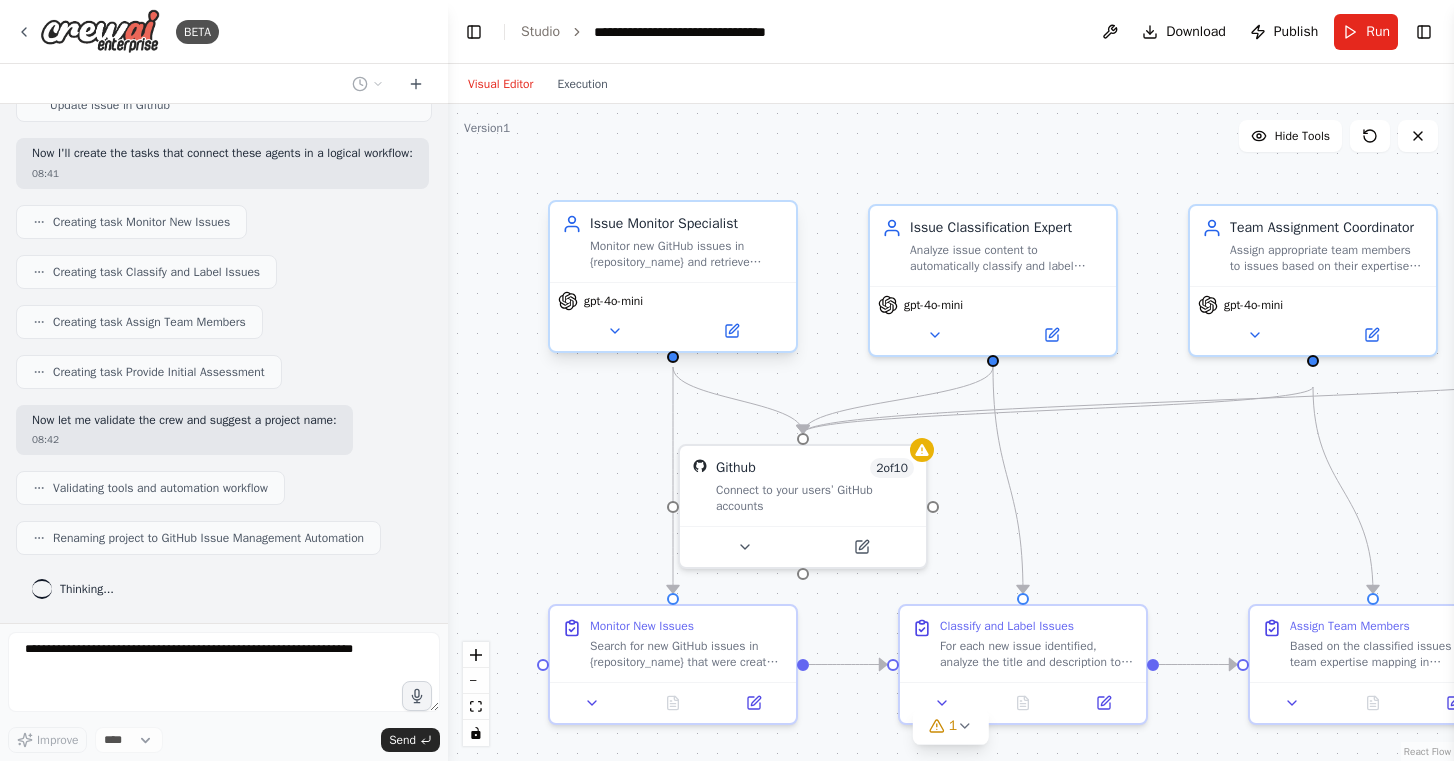 click on "gpt-4o-mini" at bounding box center [673, 301] 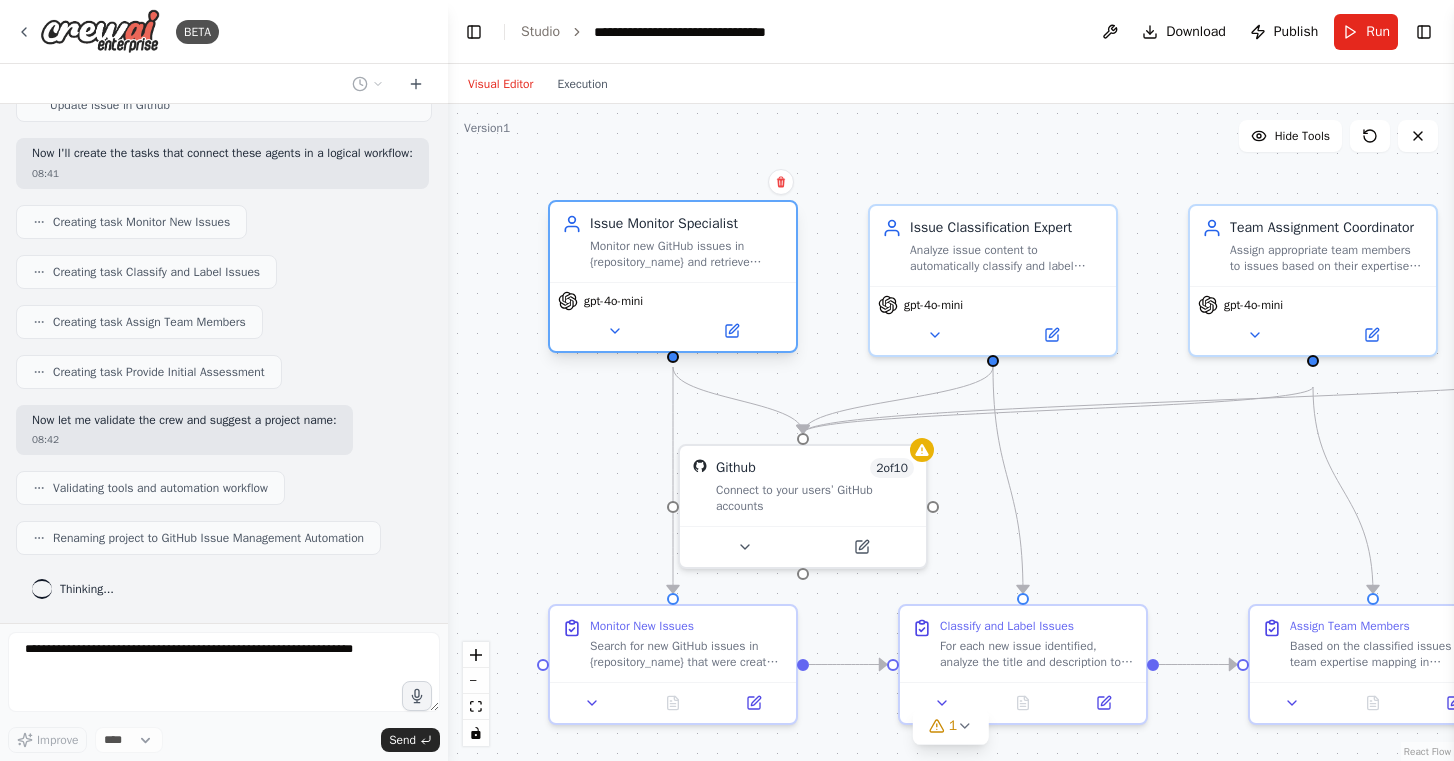 click on "gpt-4o-mini" at bounding box center (673, 301) 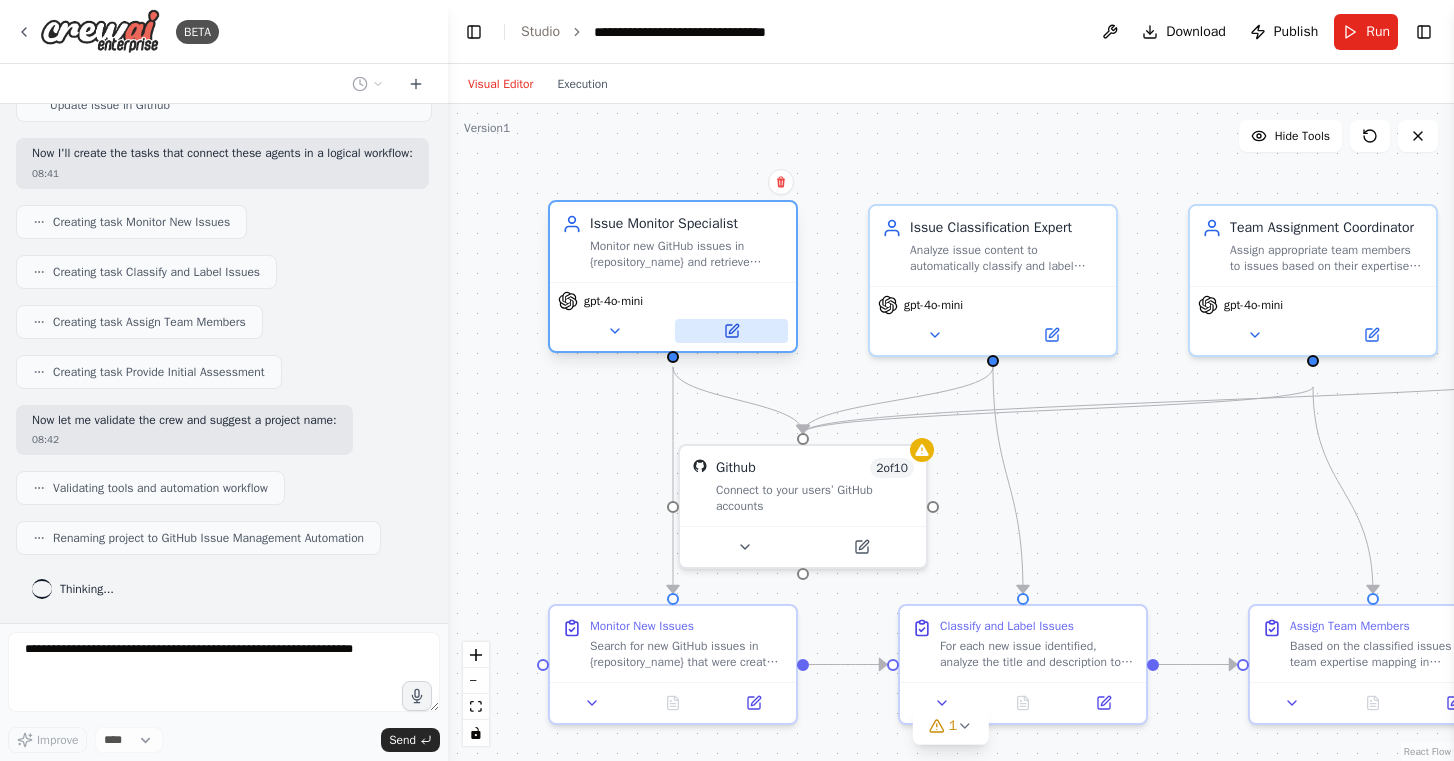 click at bounding box center [731, 331] 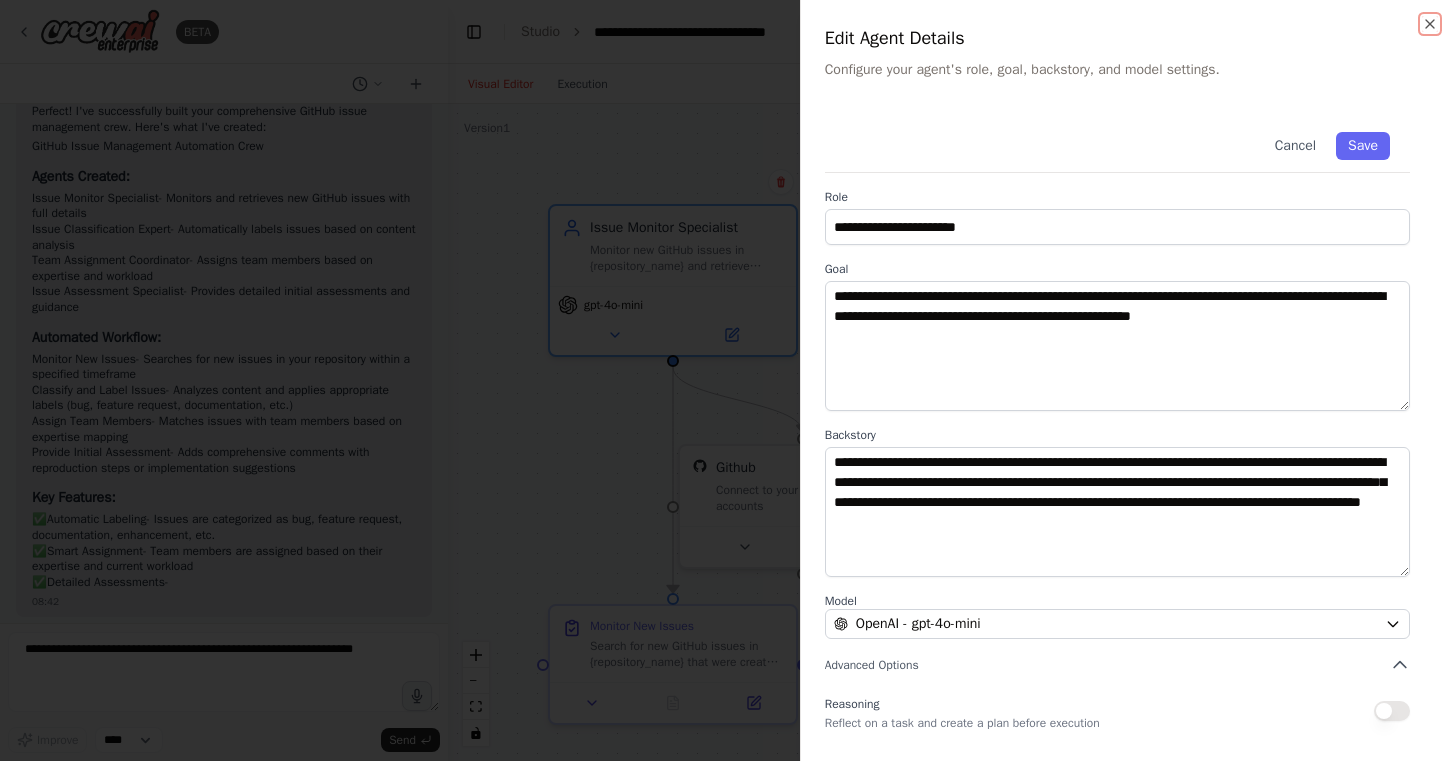 scroll, scrollTop: 1461, scrollLeft: 0, axis: vertical 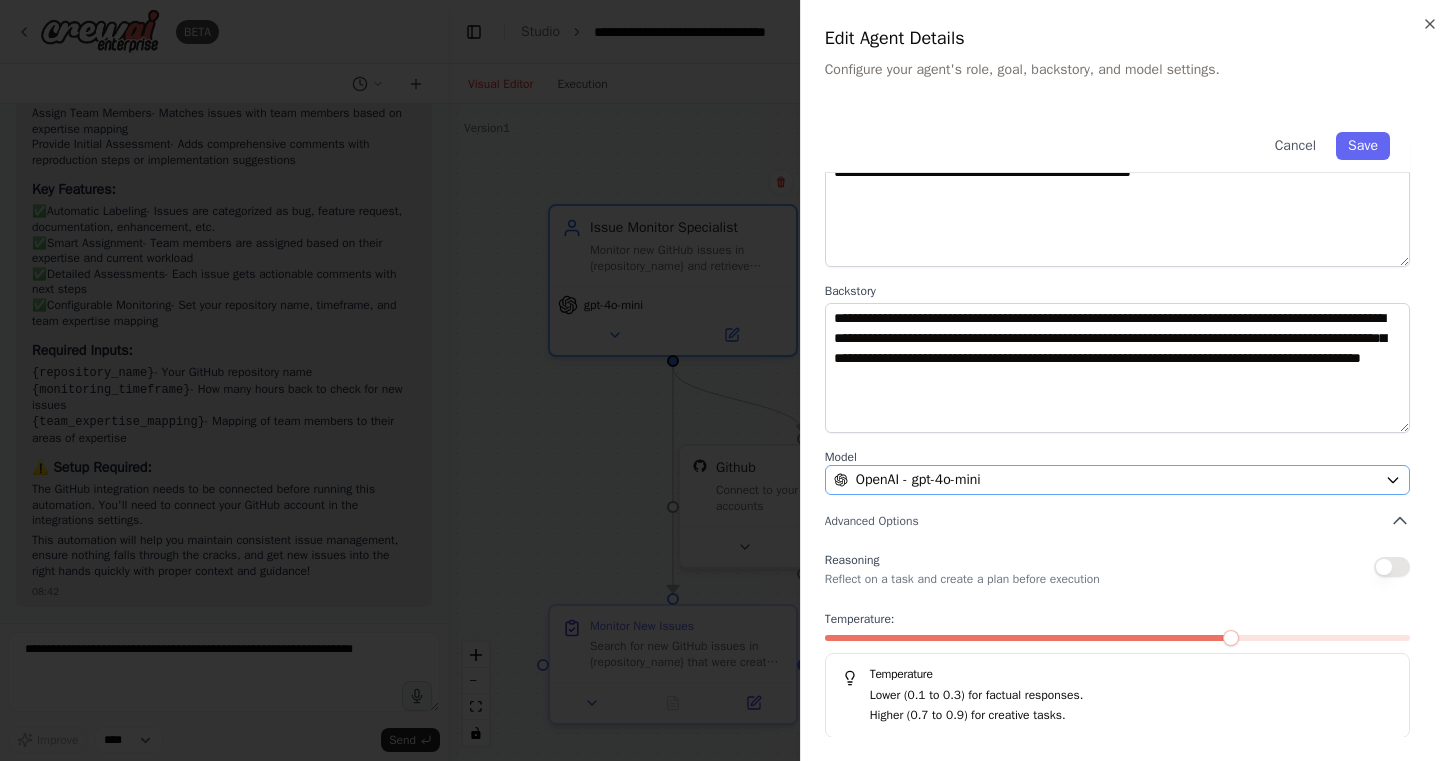 click on "OpenAI - gpt-4o-mini" at bounding box center (918, 480) 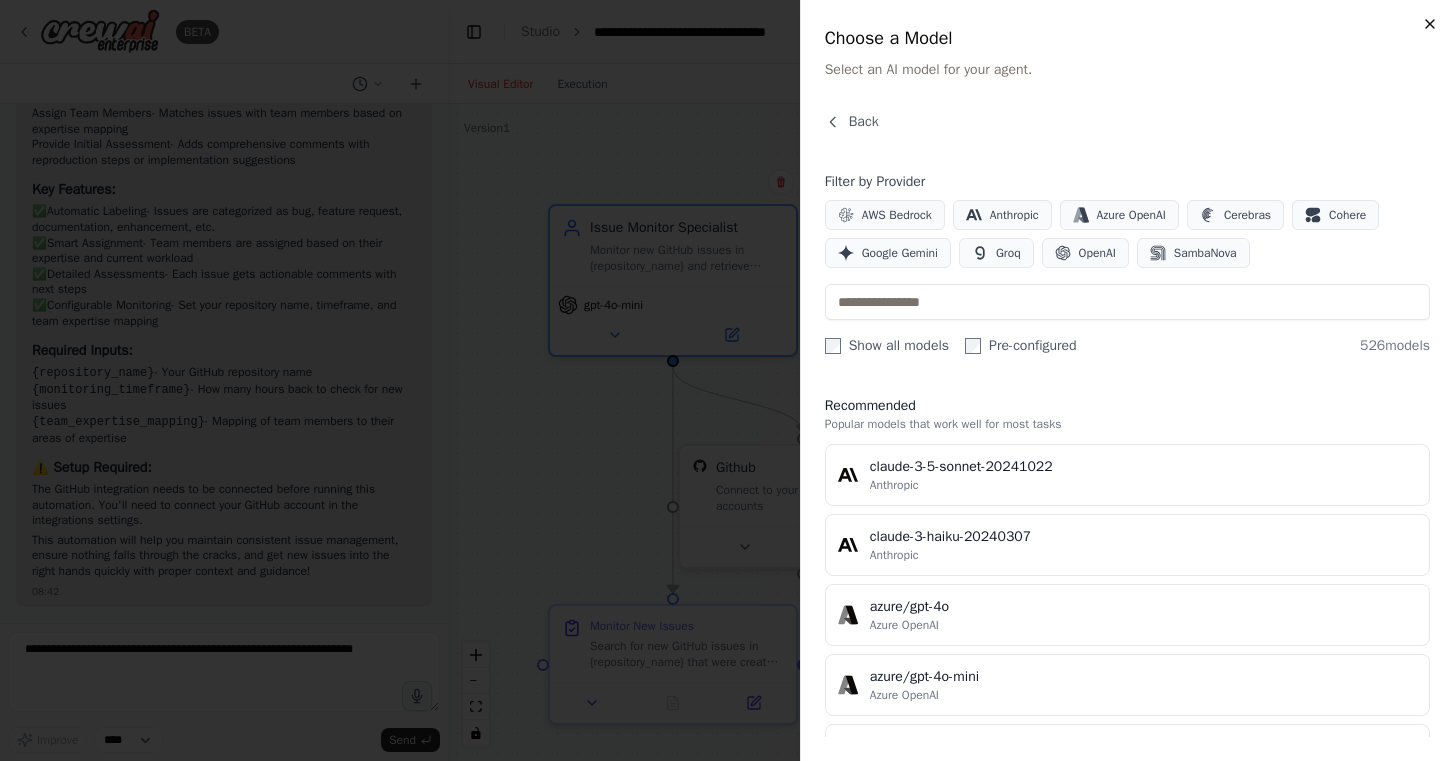 click 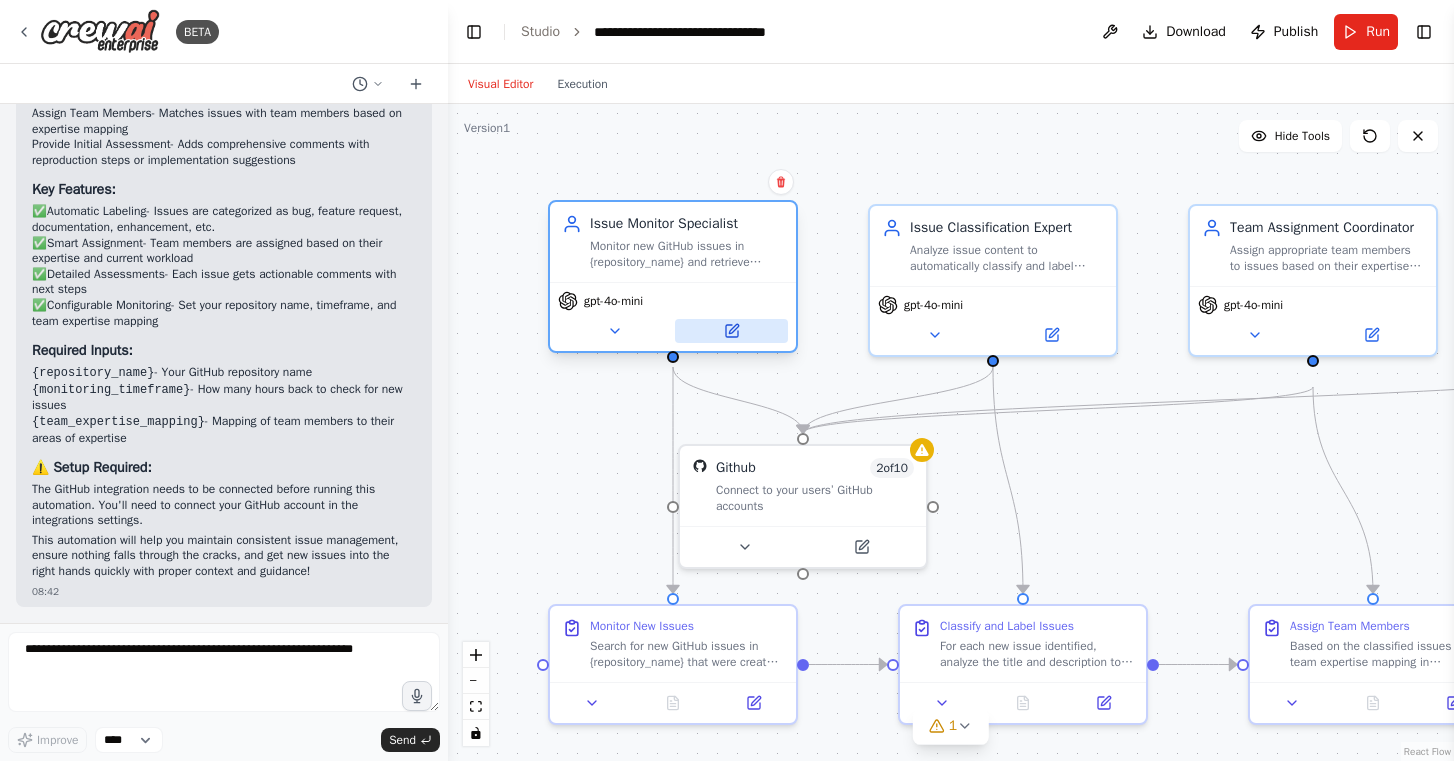 click at bounding box center (731, 331) 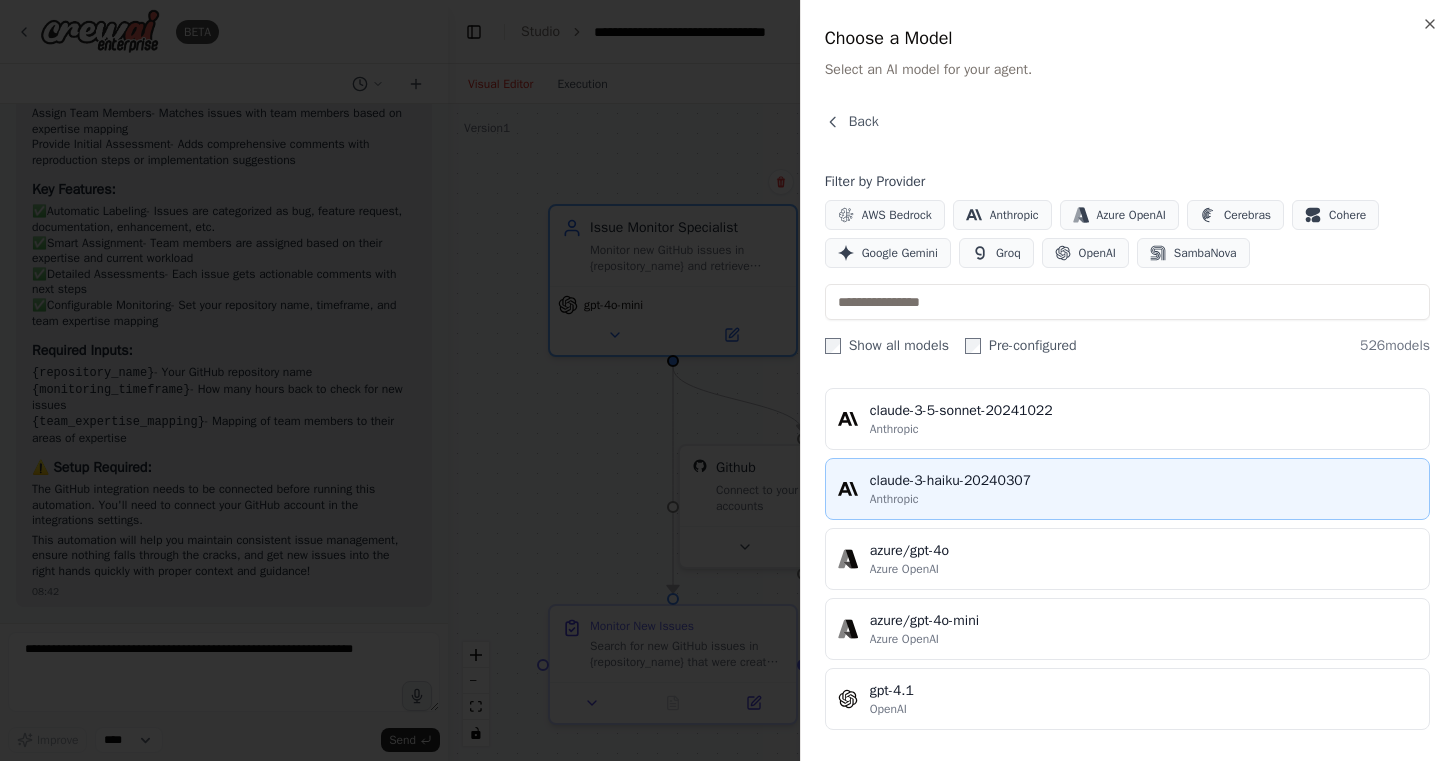 scroll, scrollTop: 0, scrollLeft: 0, axis: both 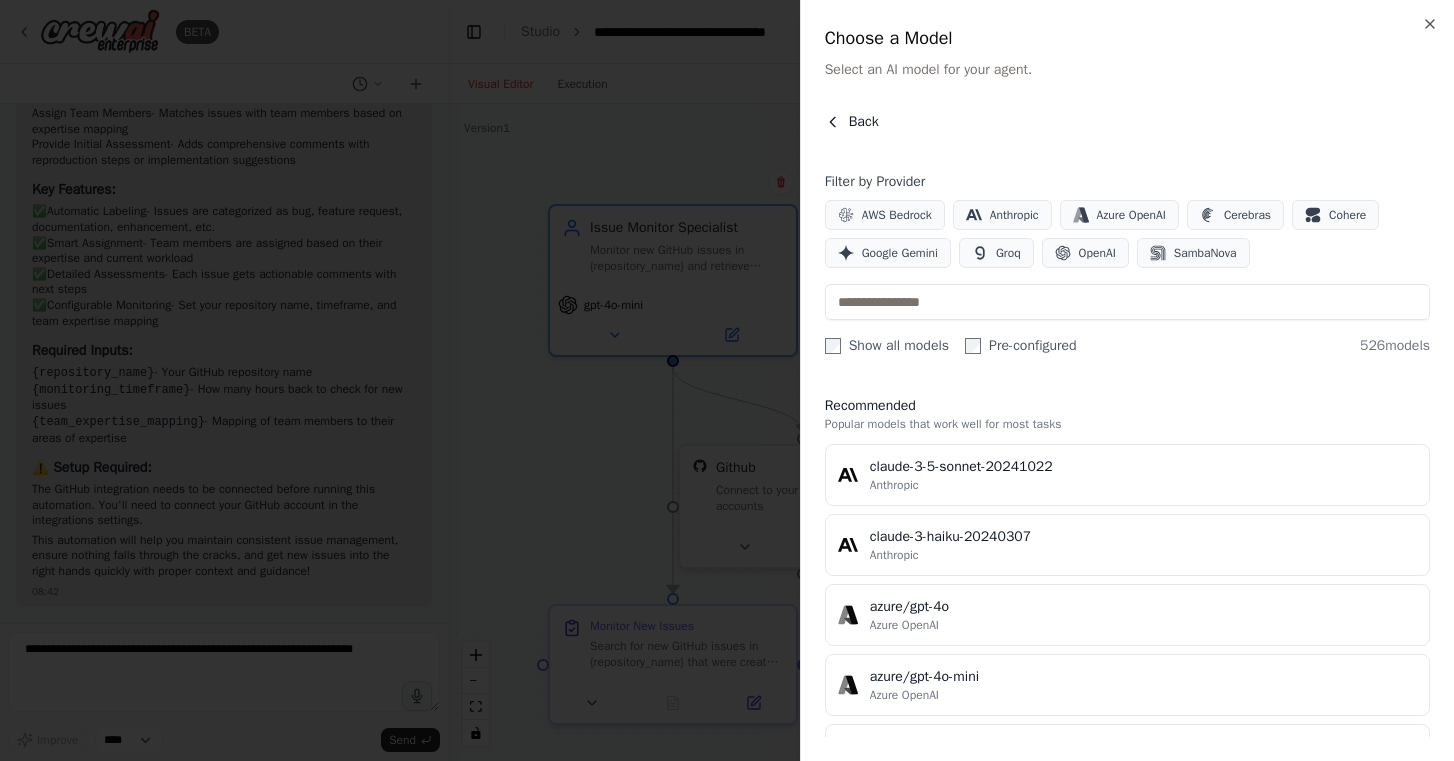 click 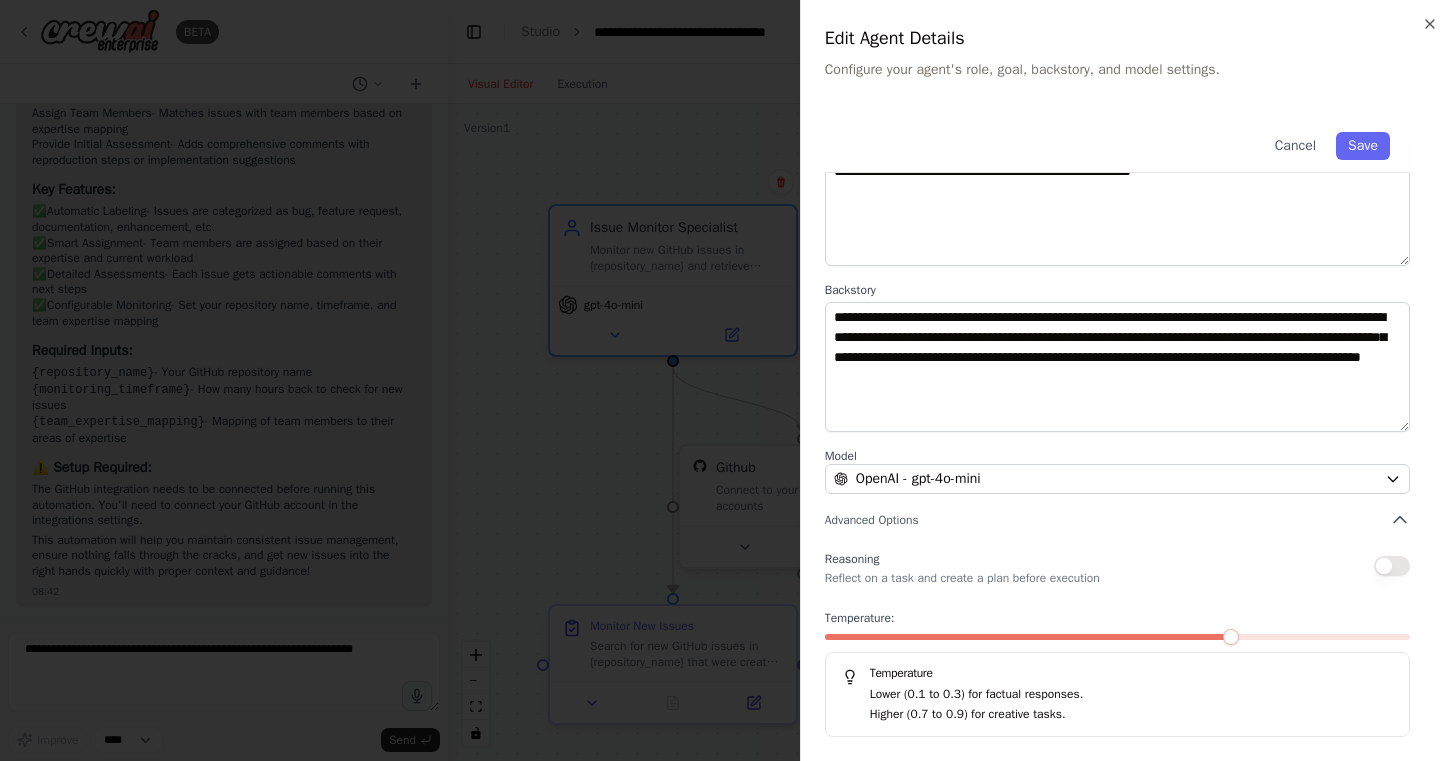 scroll, scrollTop: 144, scrollLeft: 0, axis: vertical 